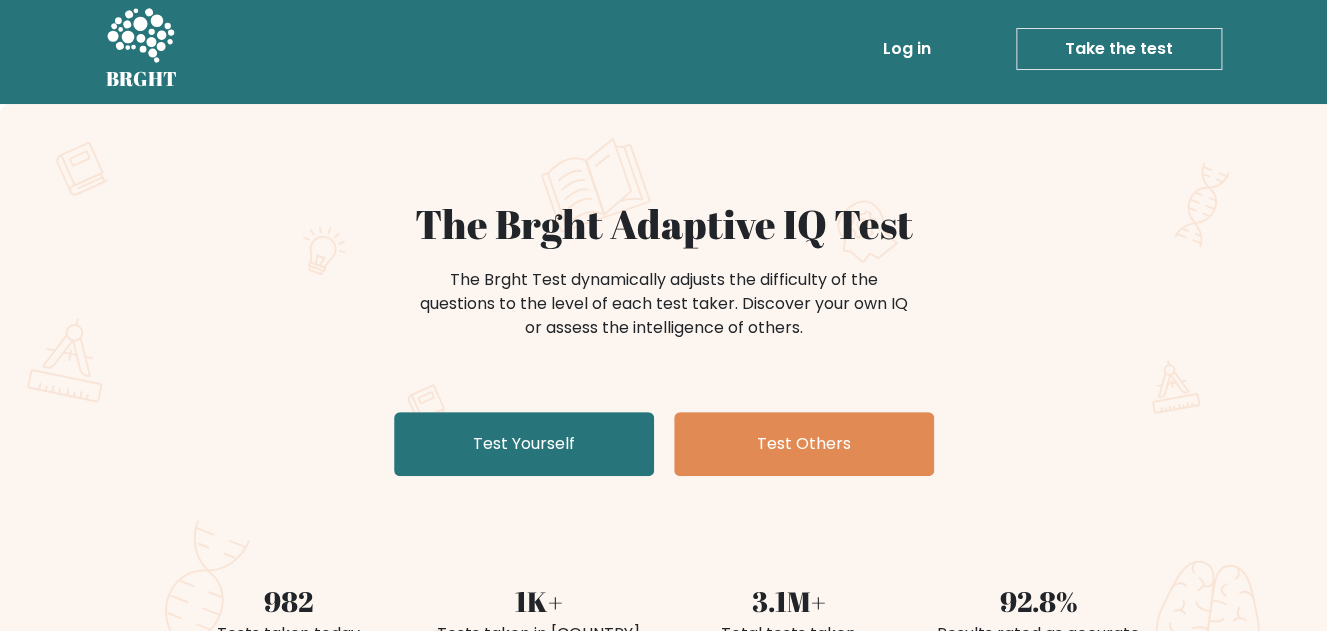 scroll, scrollTop: 0, scrollLeft: 0, axis: both 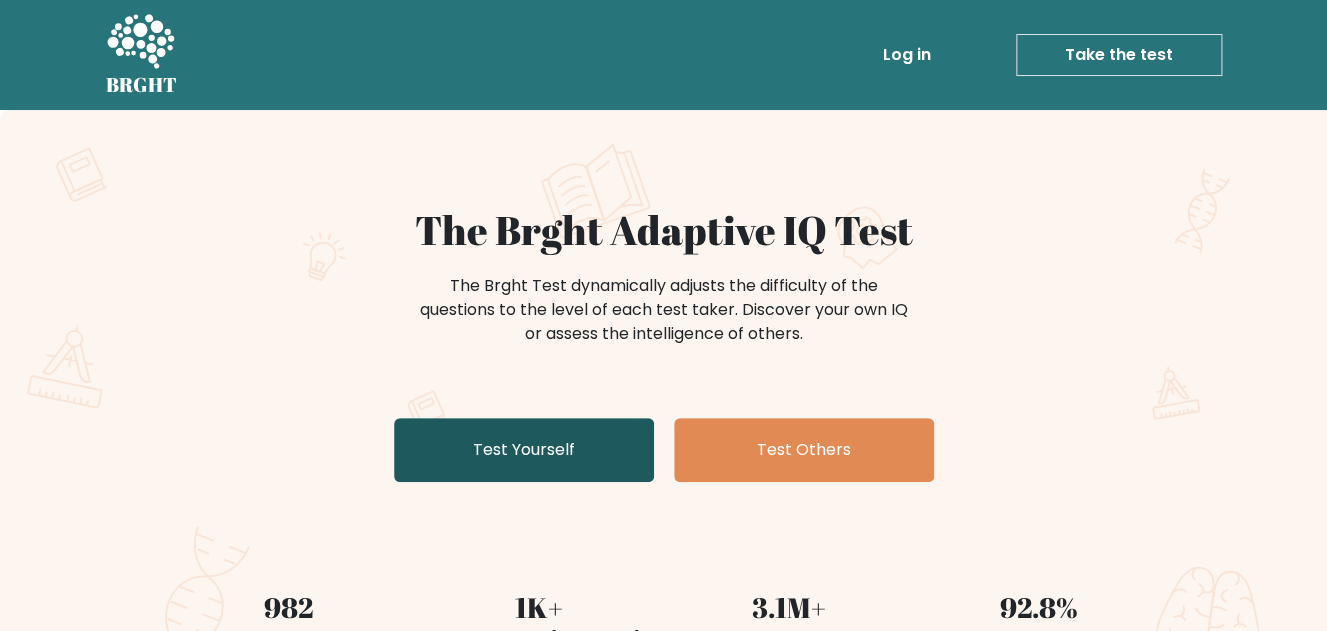 click on "Test Yourself" at bounding box center [524, 450] 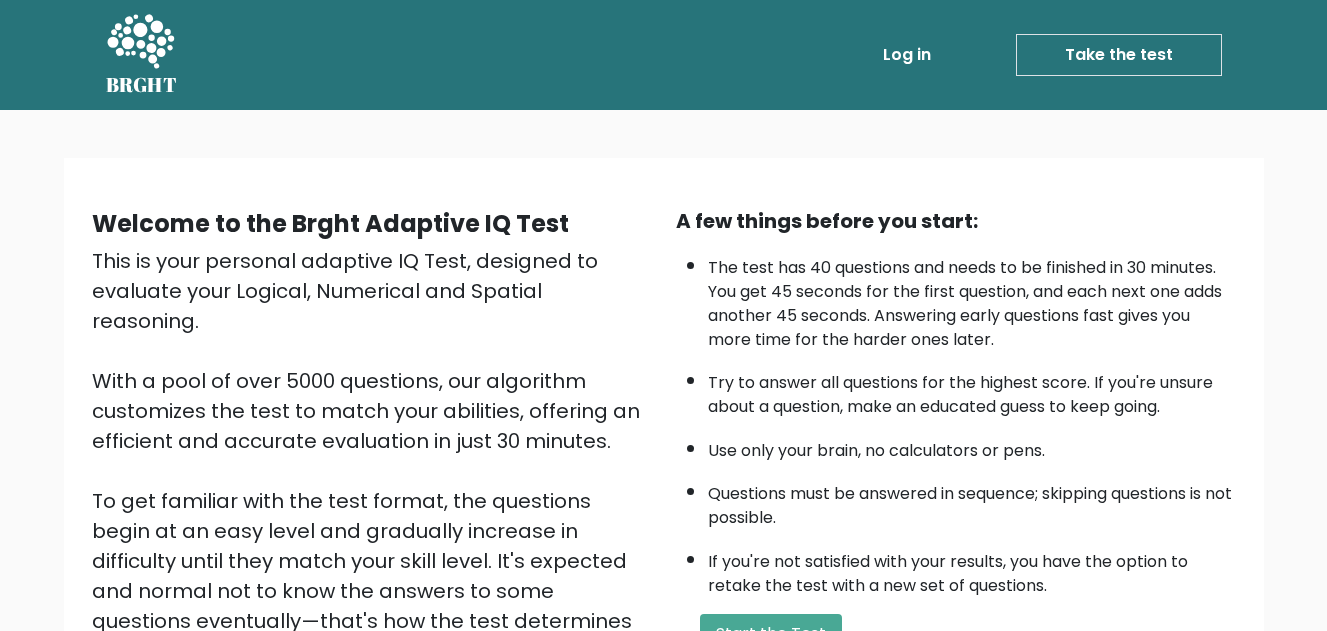 scroll, scrollTop: 0, scrollLeft: 0, axis: both 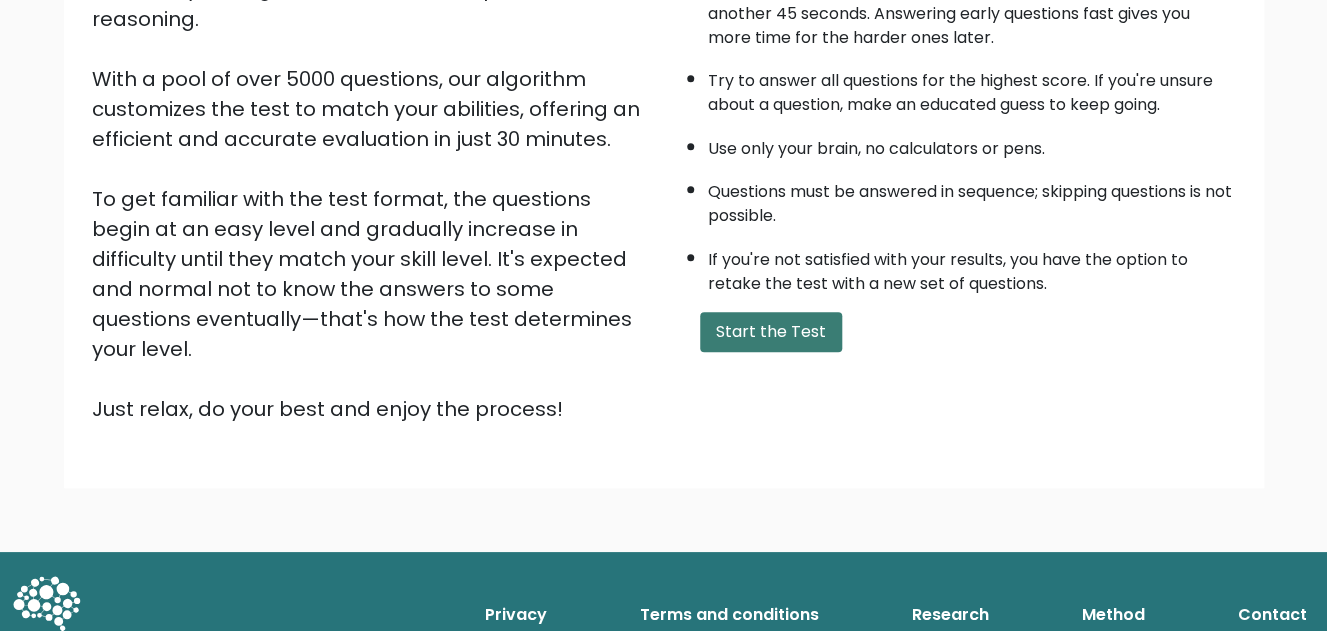 click on "Start the Test" at bounding box center [771, 332] 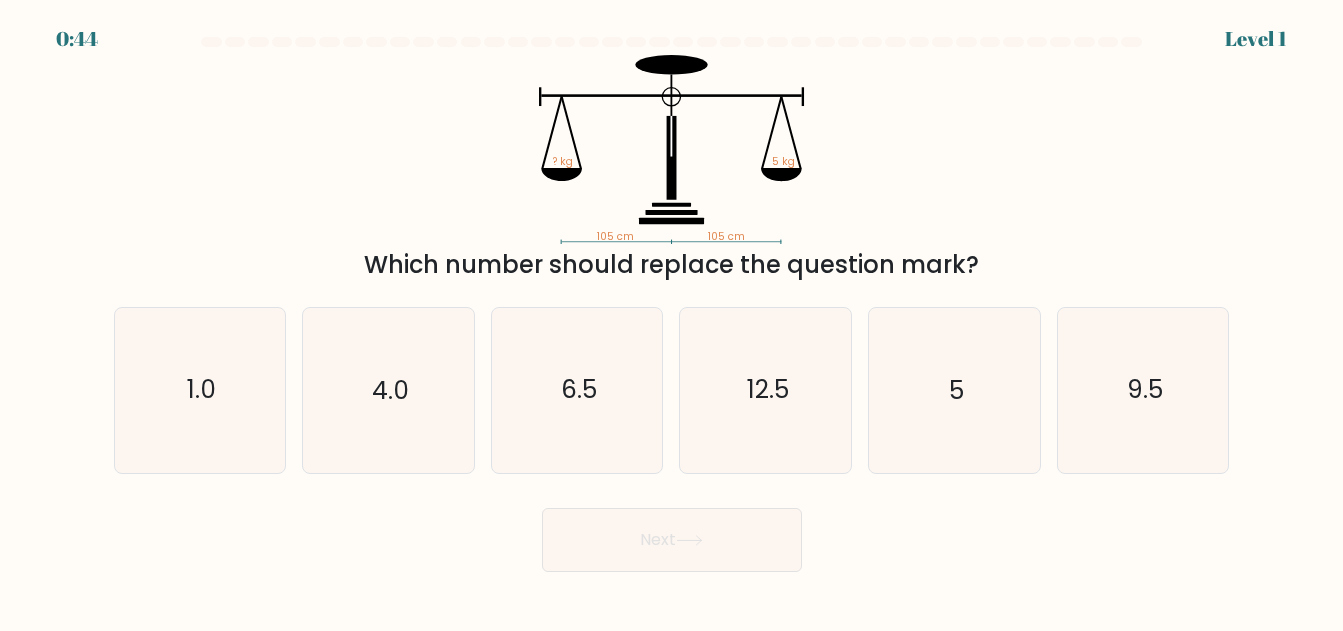 scroll, scrollTop: 0, scrollLeft: 0, axis: both 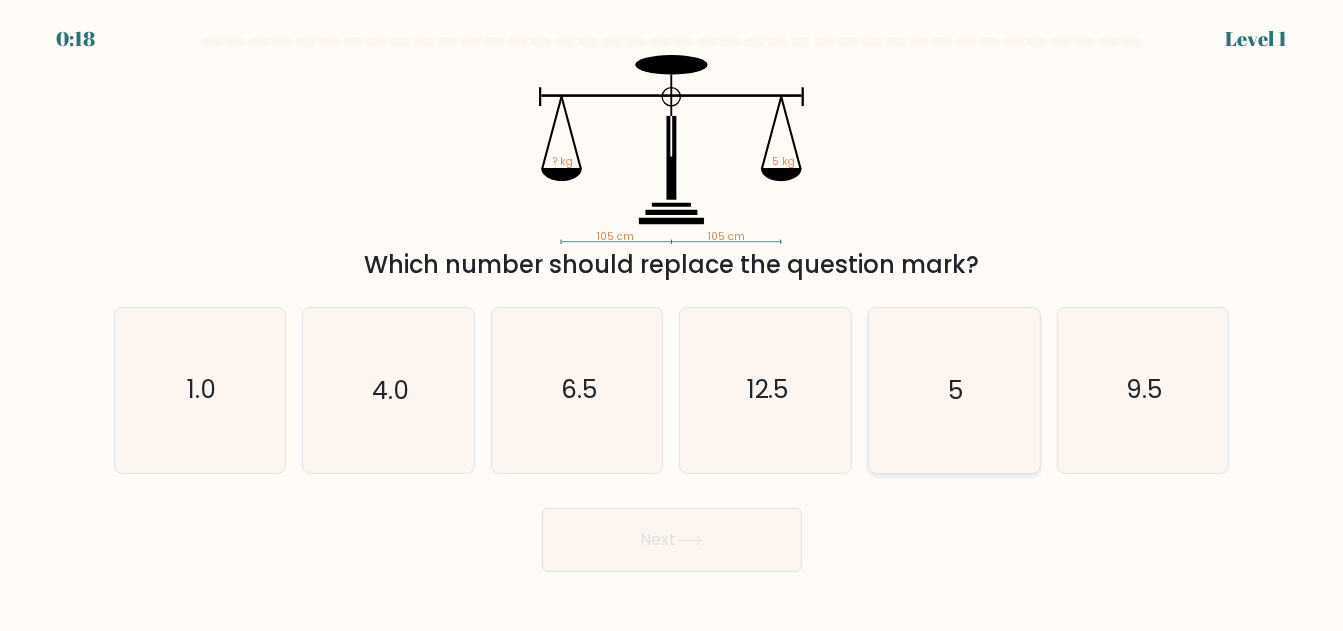 click on "5" 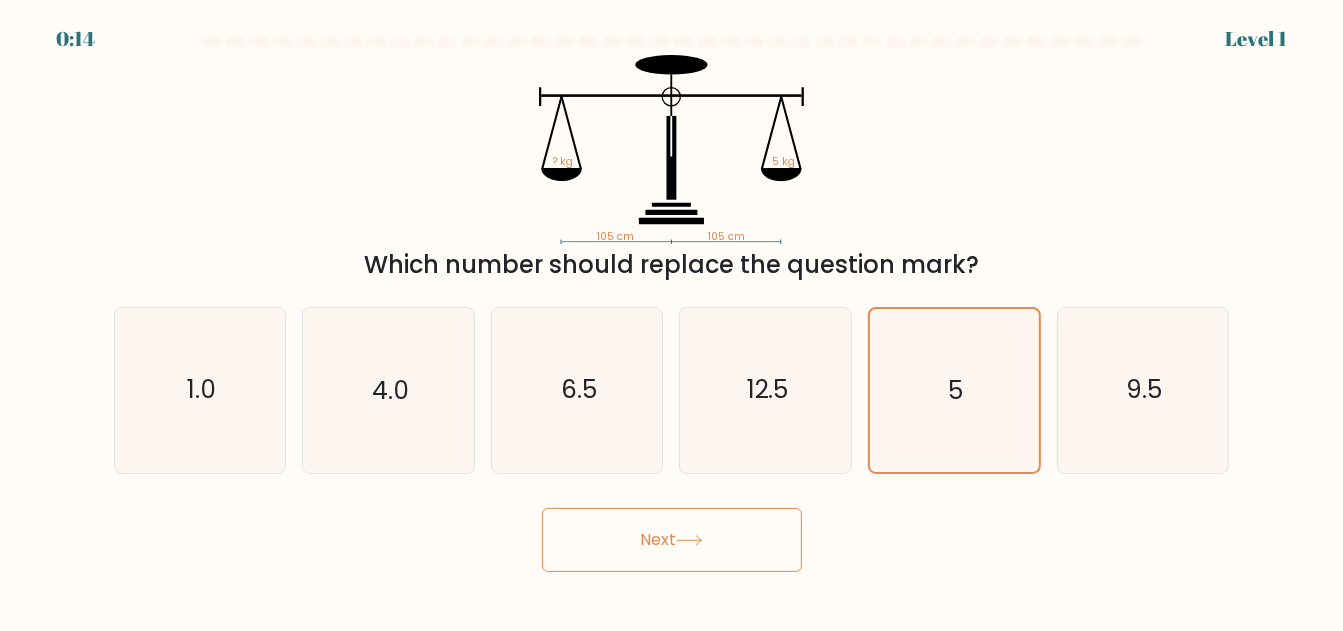 click on "Next" at bounding box center [672, 540] 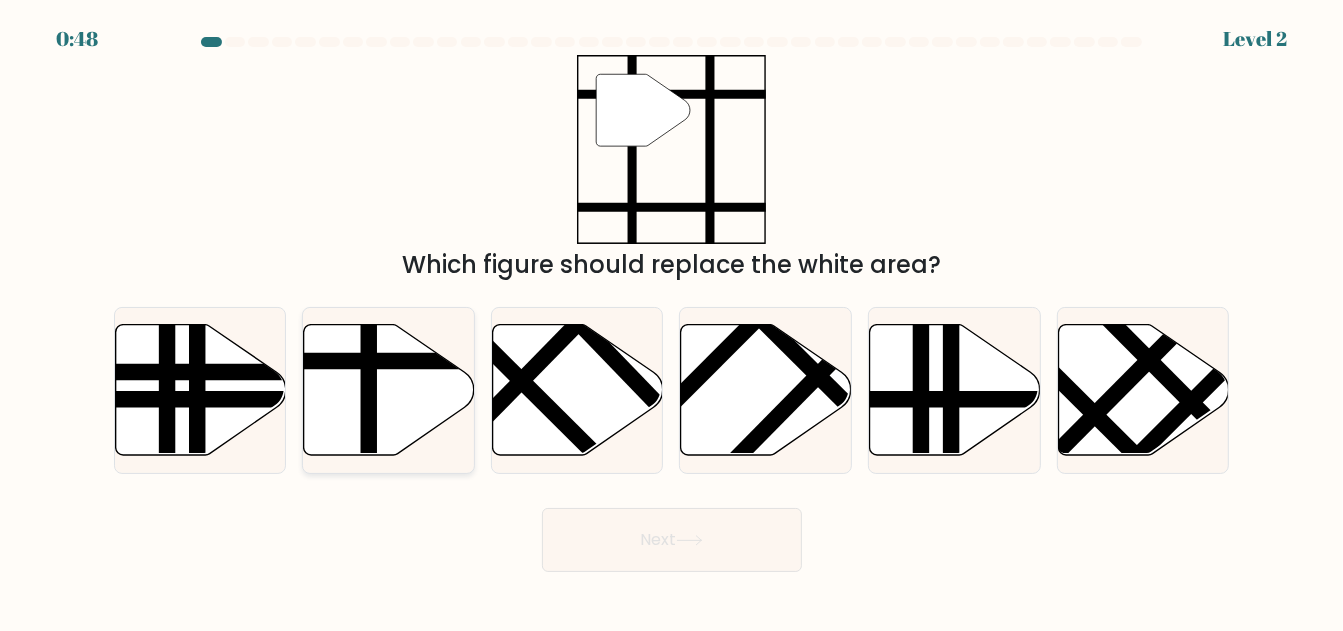 click 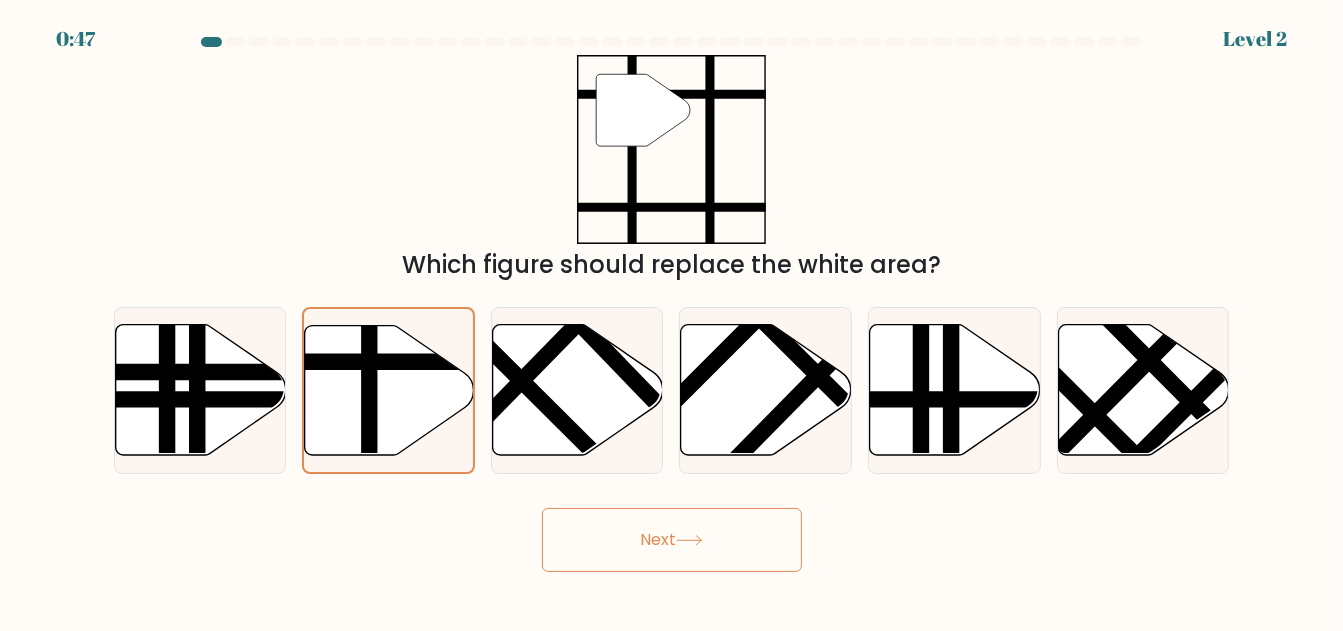 click on "Next" at bounding box center (672, 540) 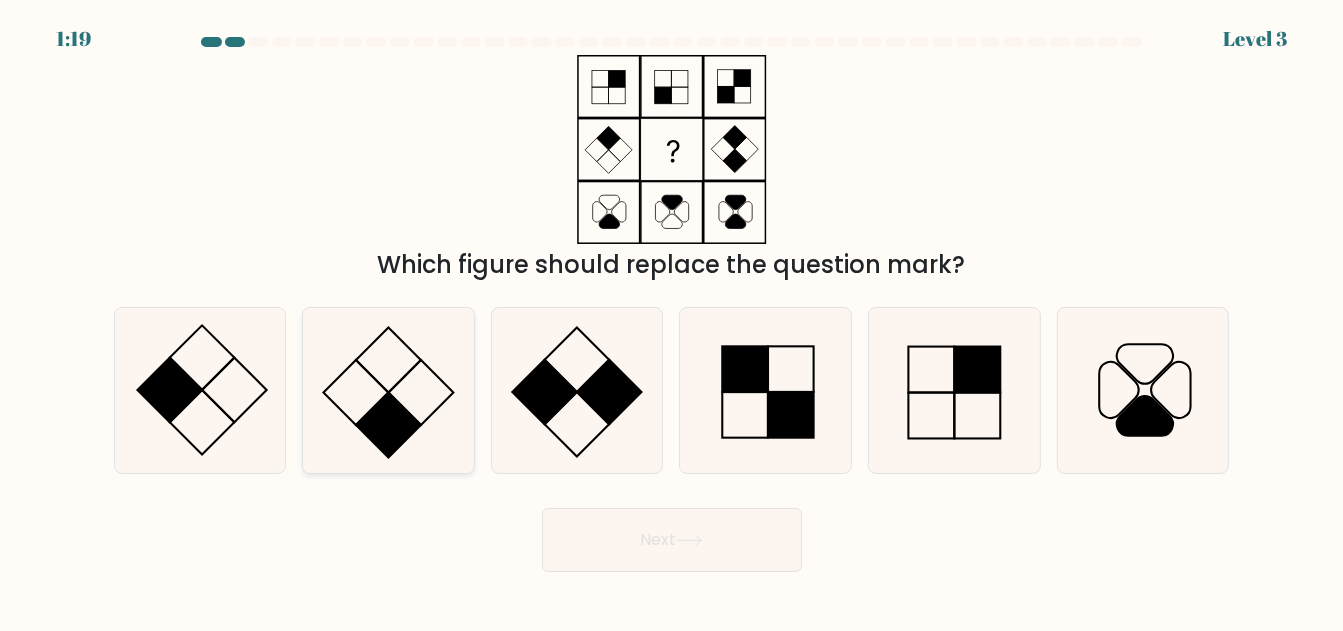 click 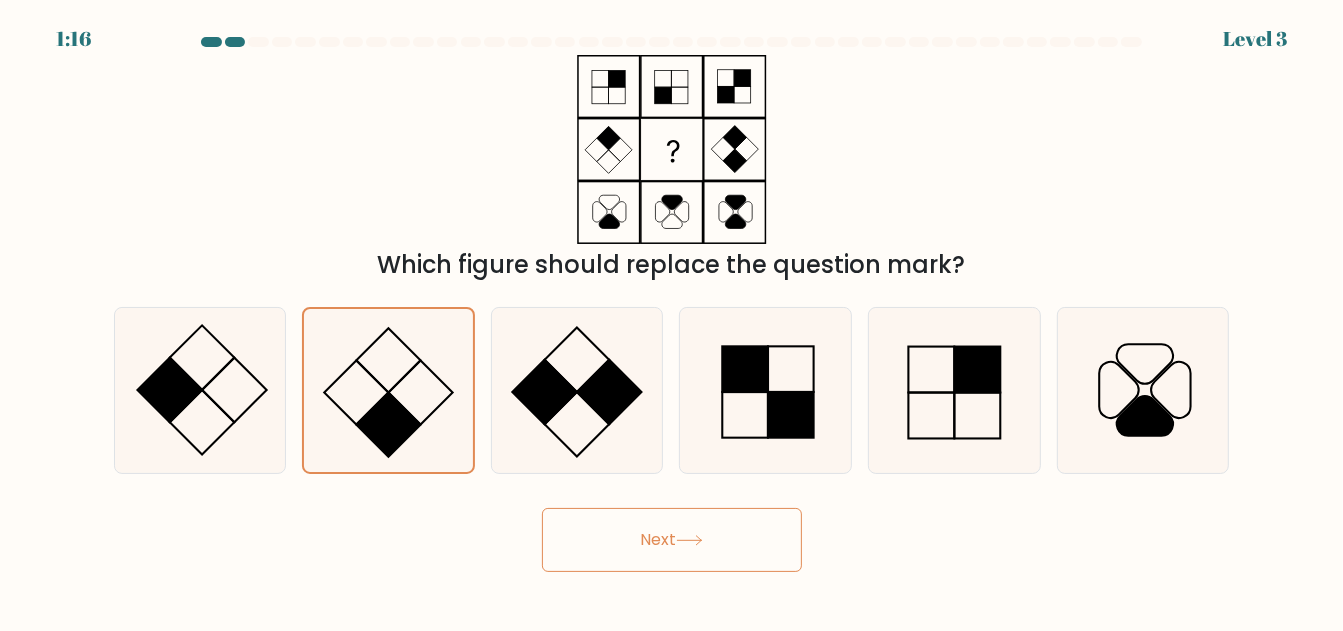 click on "Next" at bounding box center (672, 540) 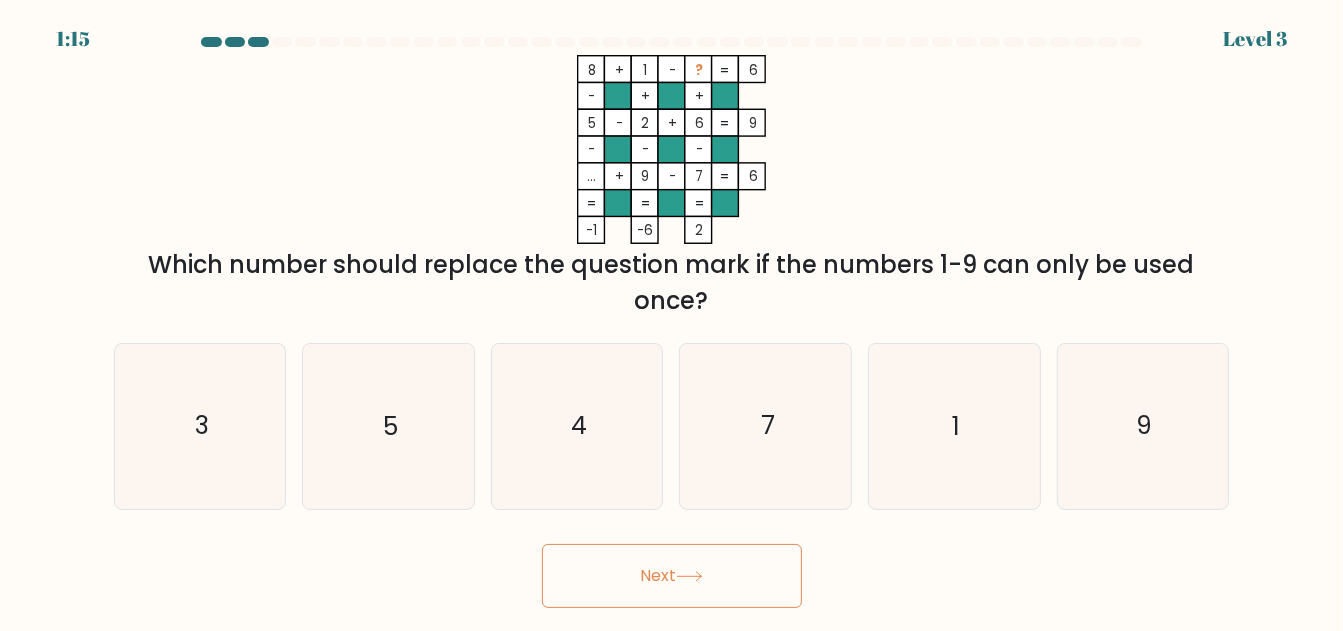 click at bounding box center [671, 322] 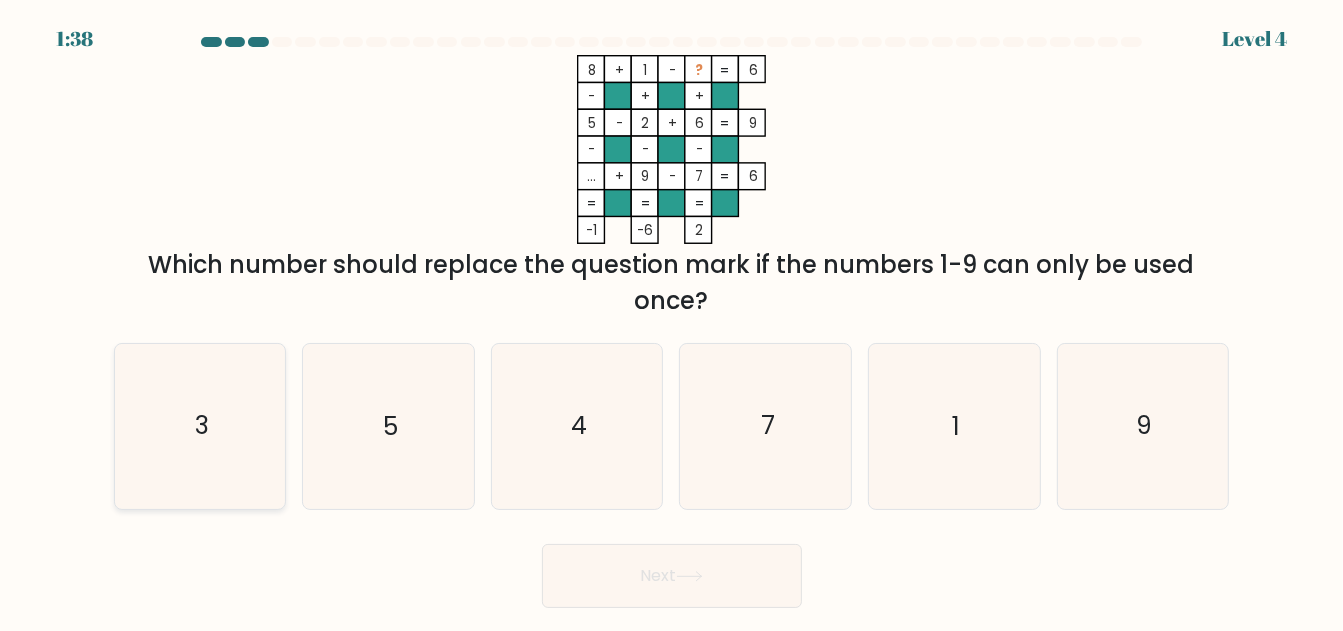 click on "3" 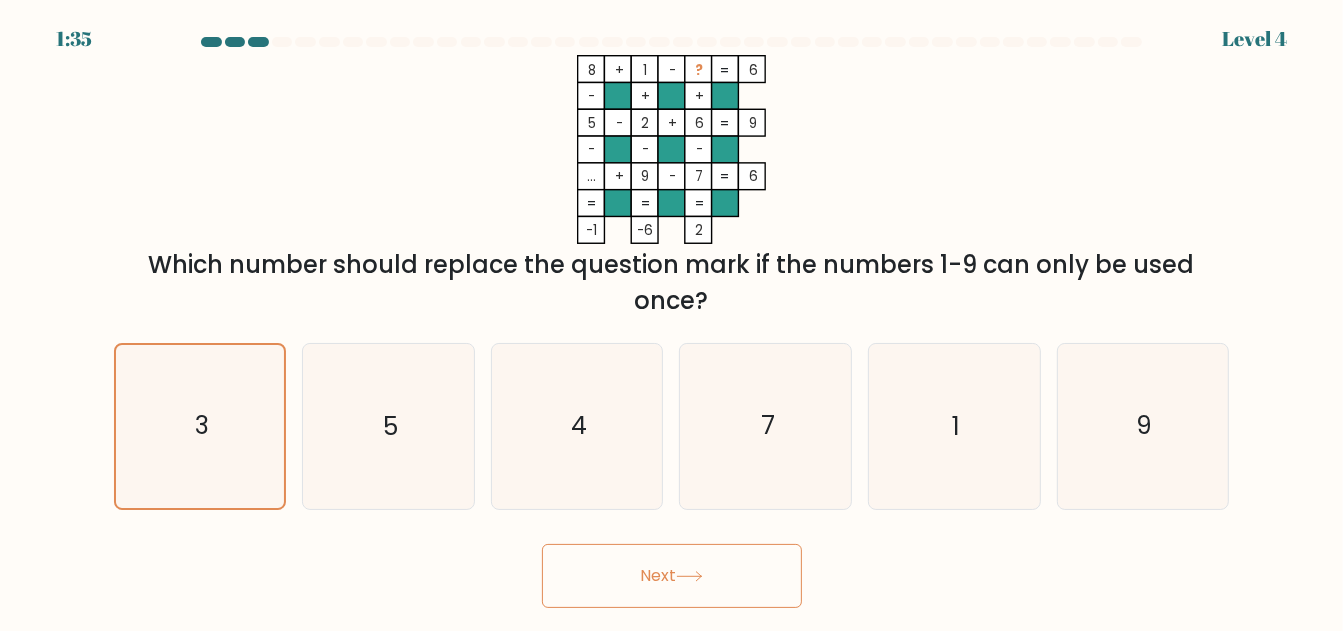 click on "Next" at bounding box center [672, 576] 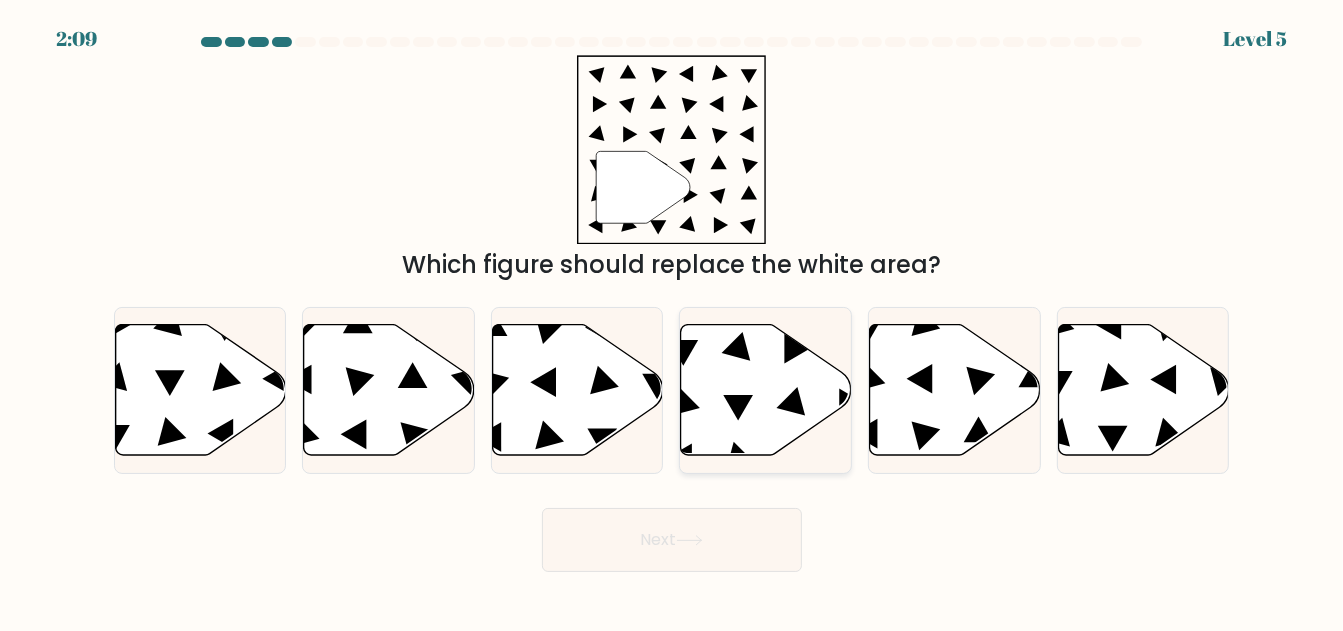 click 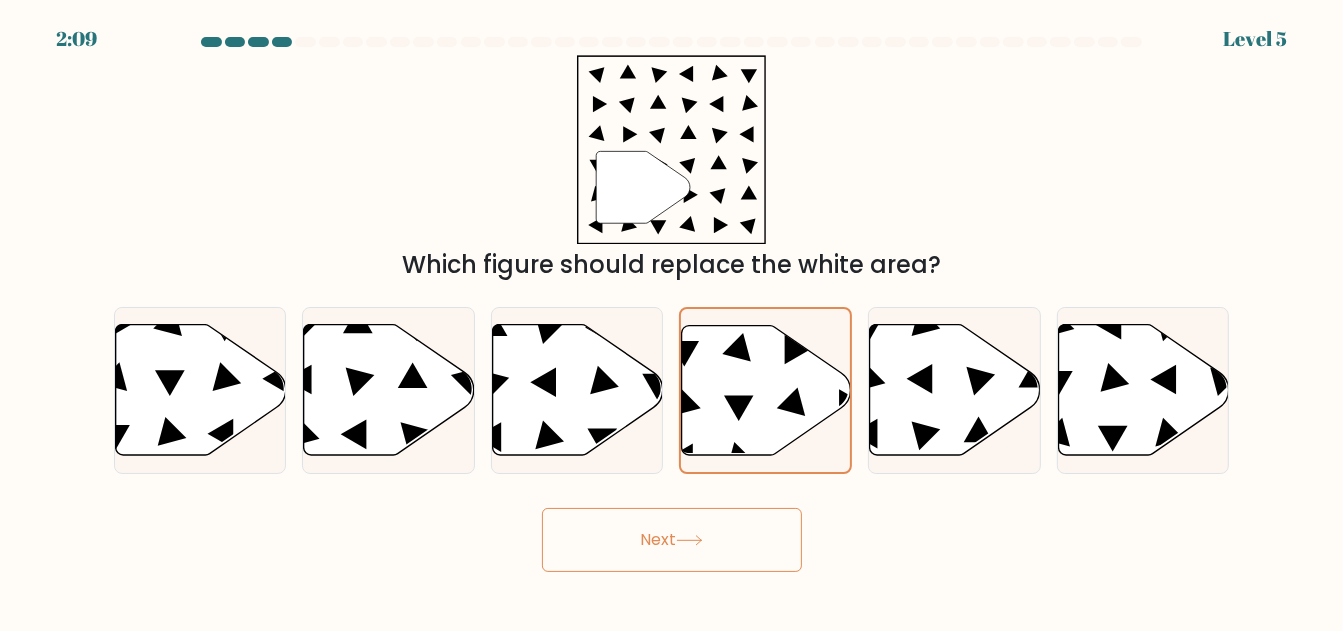 click on "Next" at bounding box center (672, 540) 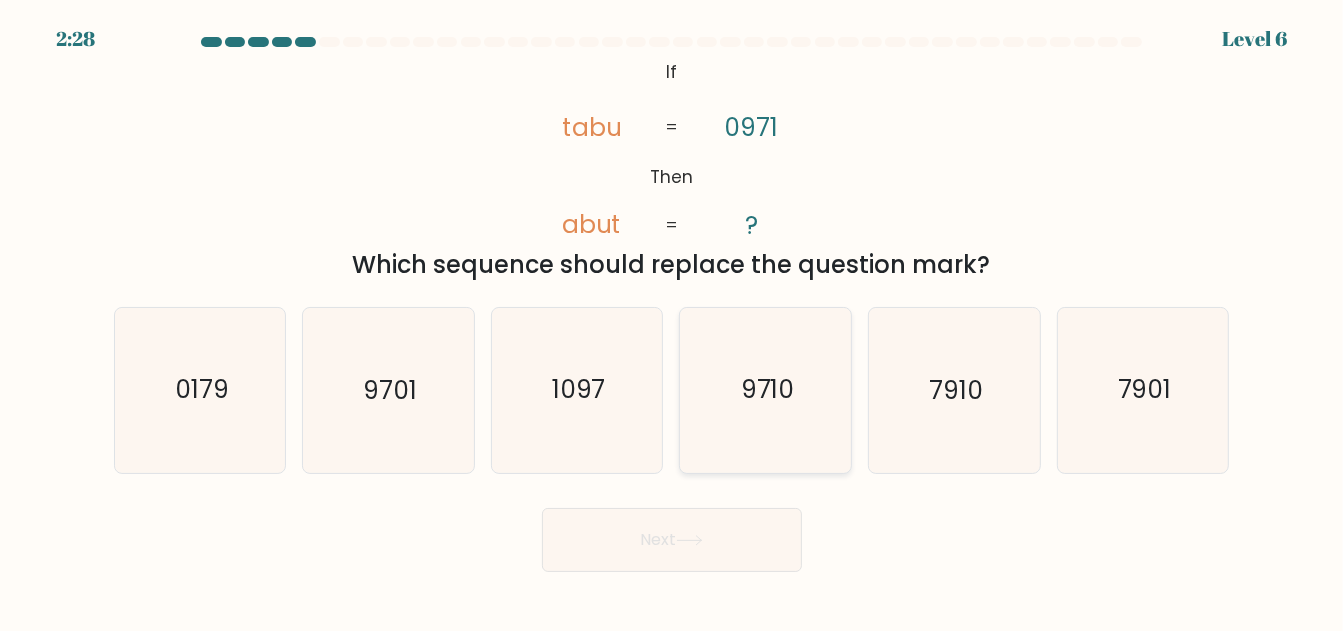 click on "9710" 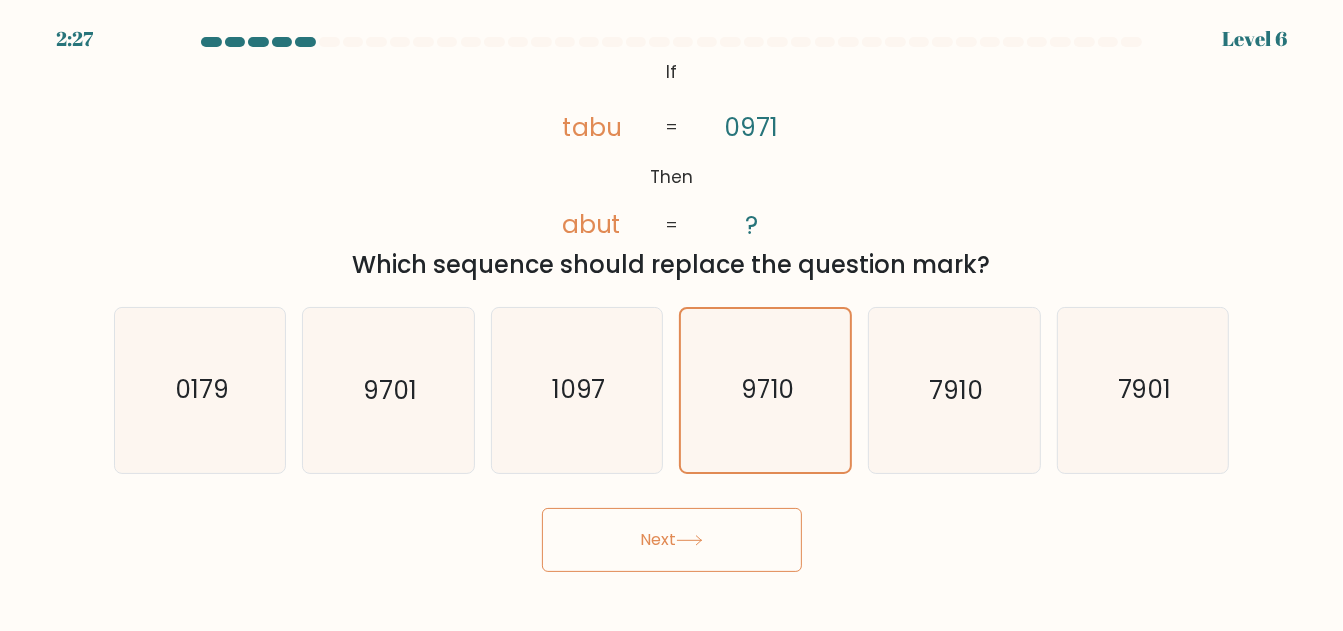 click on "Next" at bounding box center [672, 540] 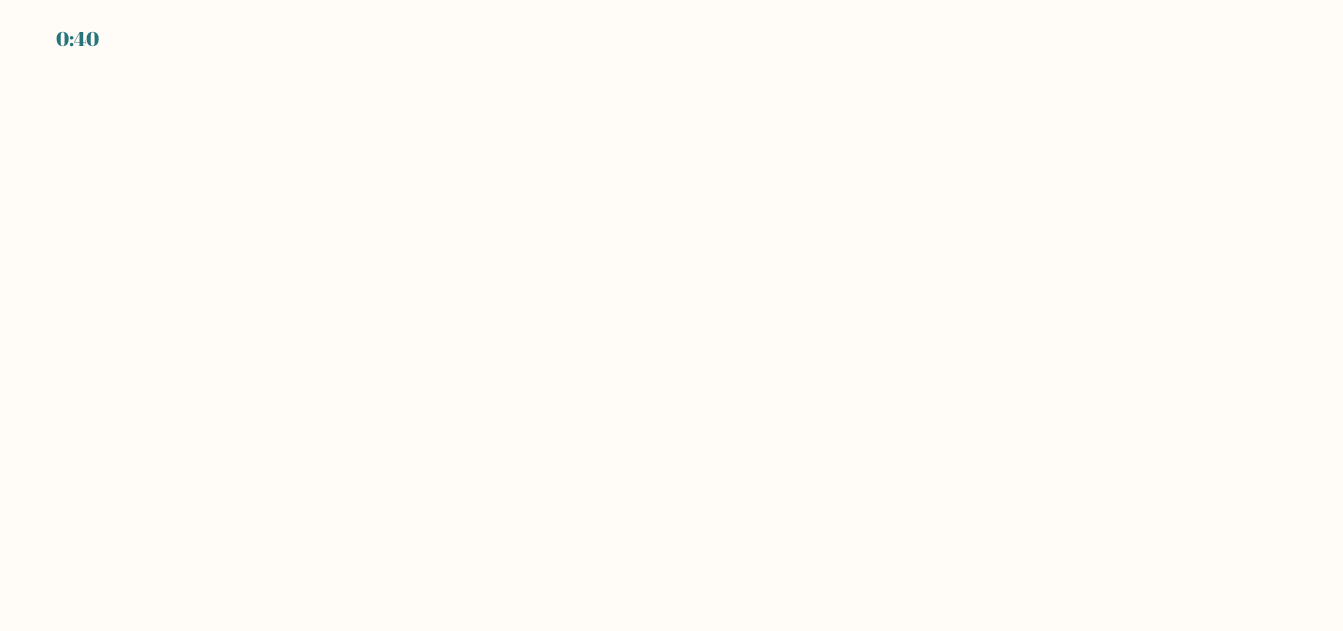 scroll, scrollTop: 0, scrollLeft: 0, axis: both 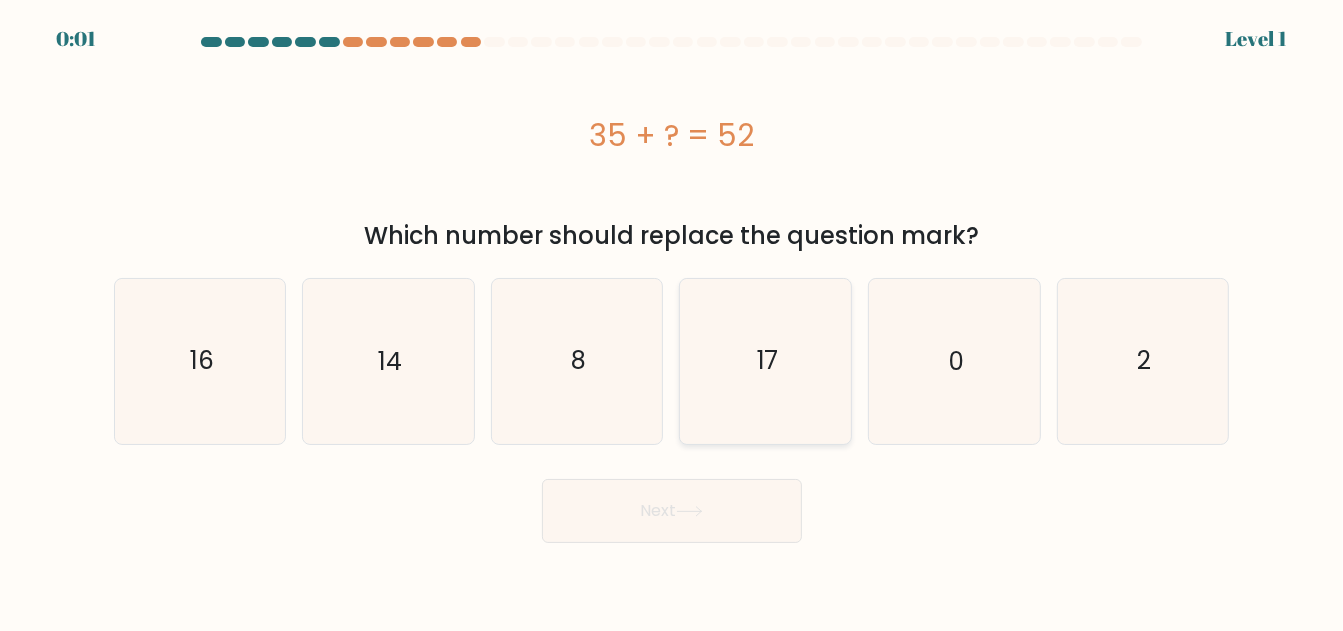 click on "17" 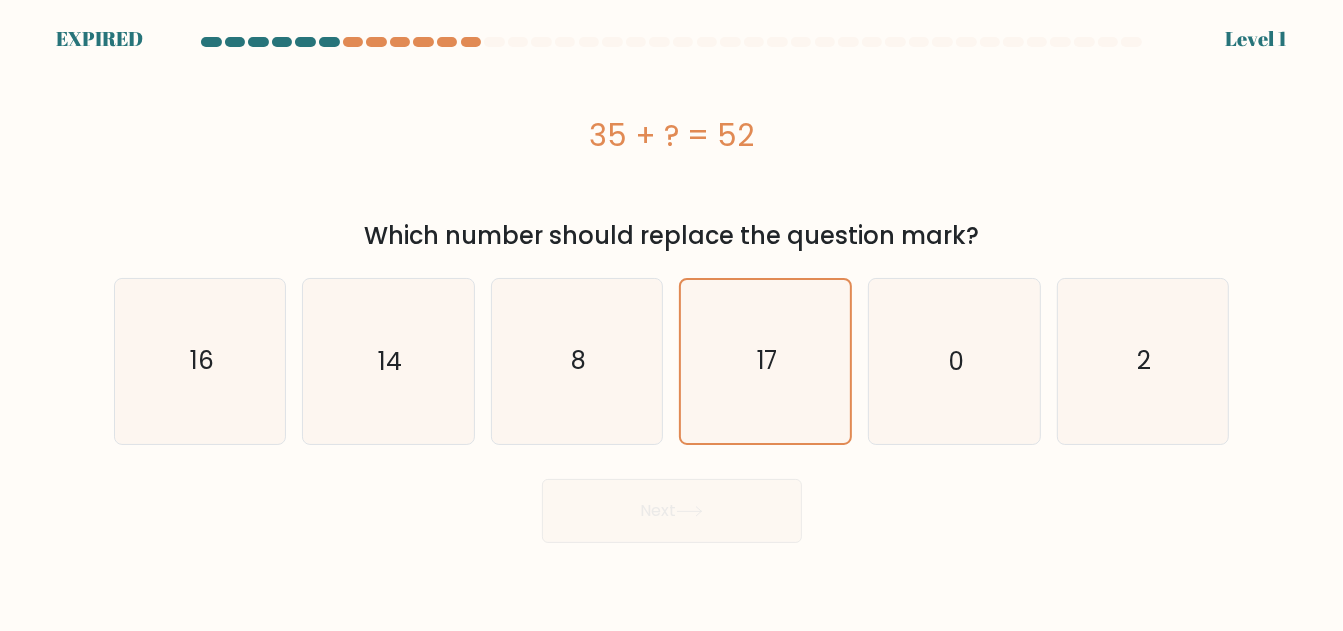 click on "Next" at bounding box center [672, 506] 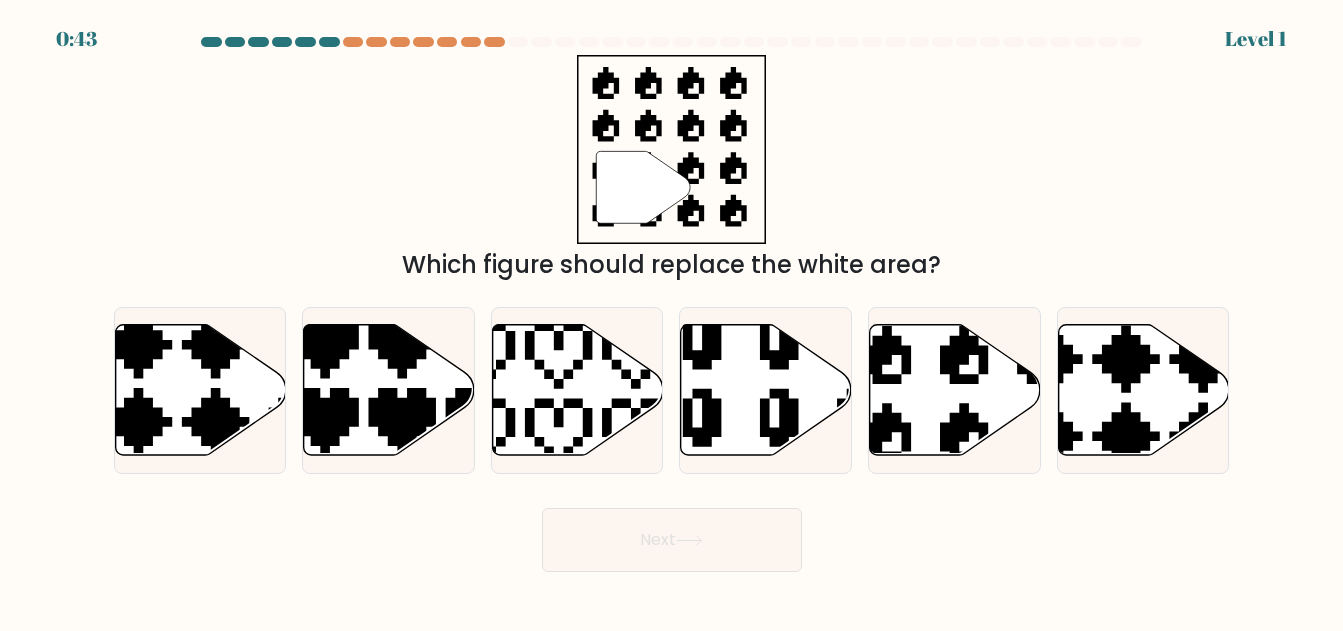 scroll, scrollTop: 0, scrollLeft: 0, axis: both 